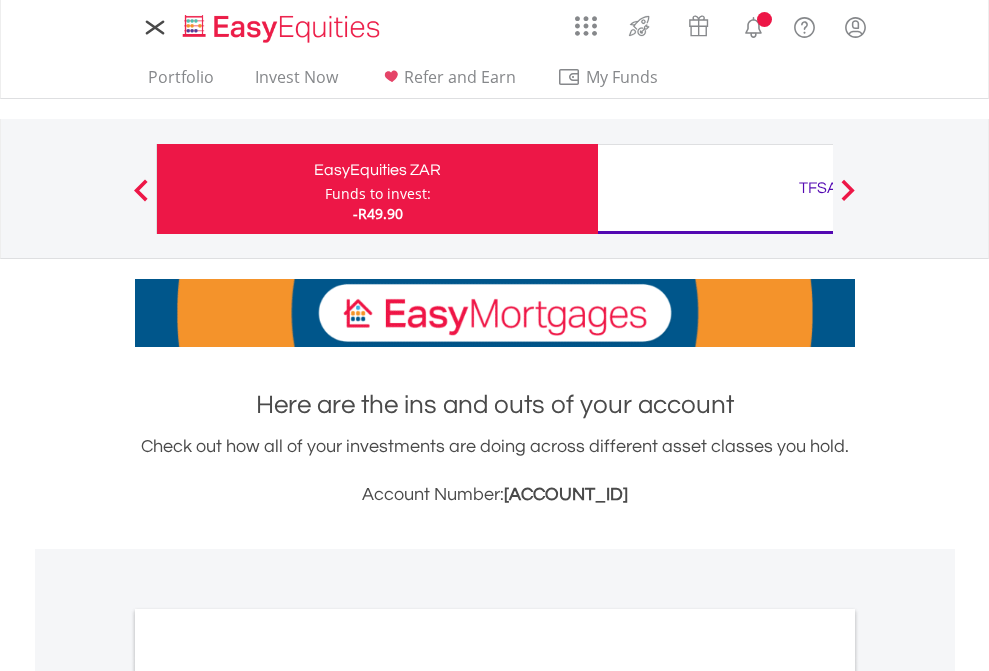 scroll, scrollTop: 0, scrollLeft: 0, axis: both 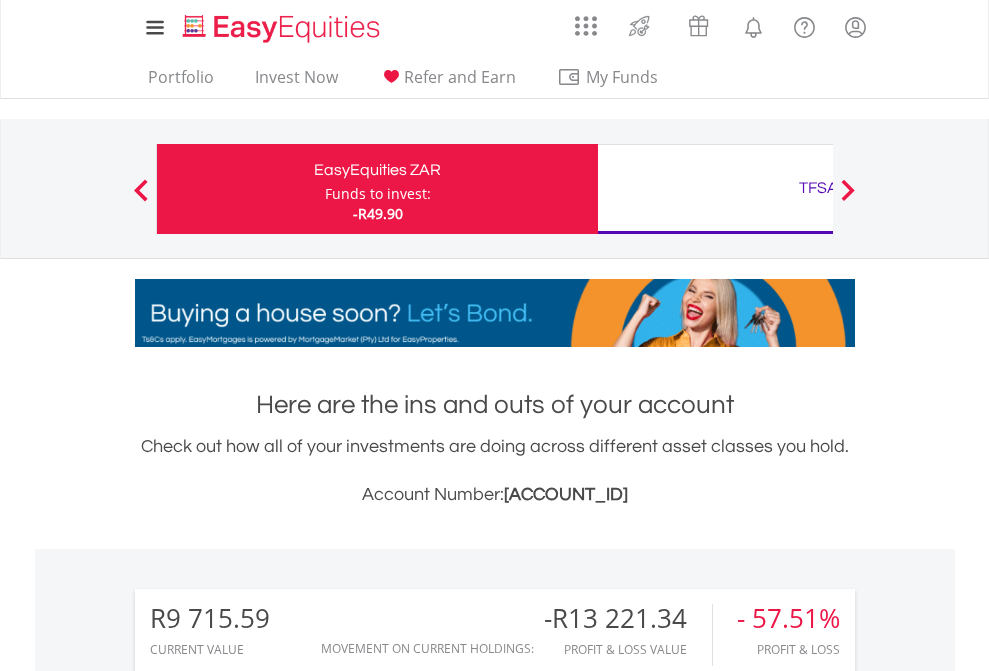click on "Funds to invest:" at bounding box center [378, 194] 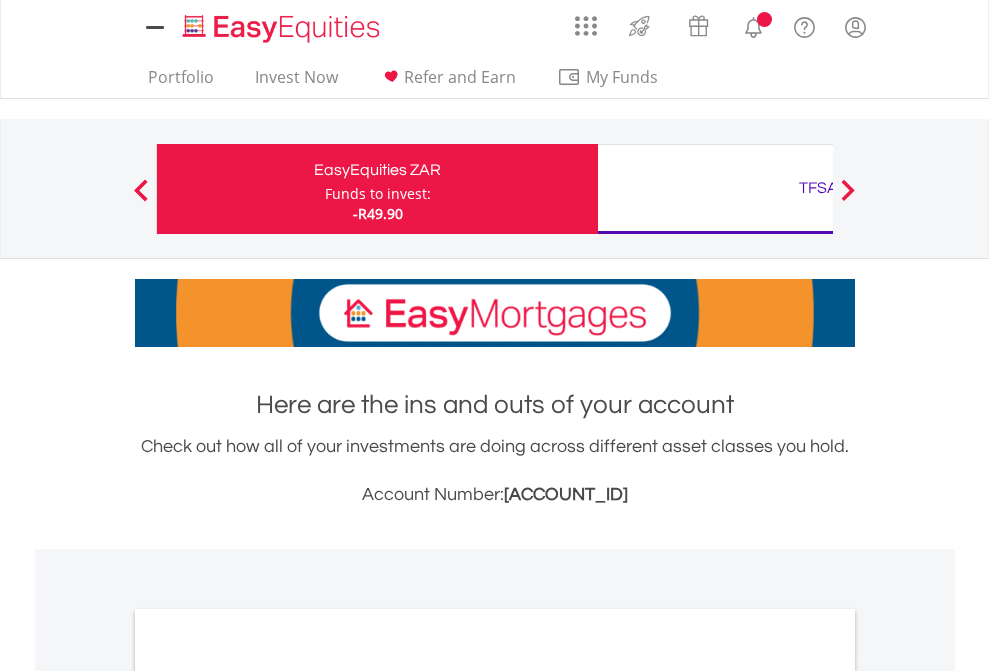 scroll, scrollTop: 0, scrollLeft: 0, axis: both 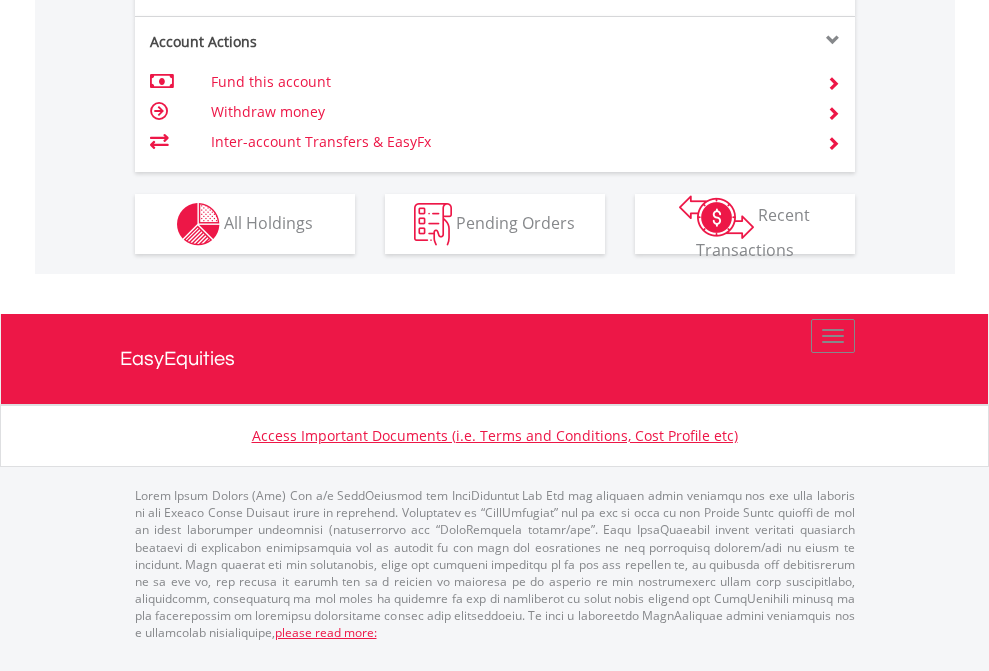 click on "Investment types" at bounding box center [706, -337] 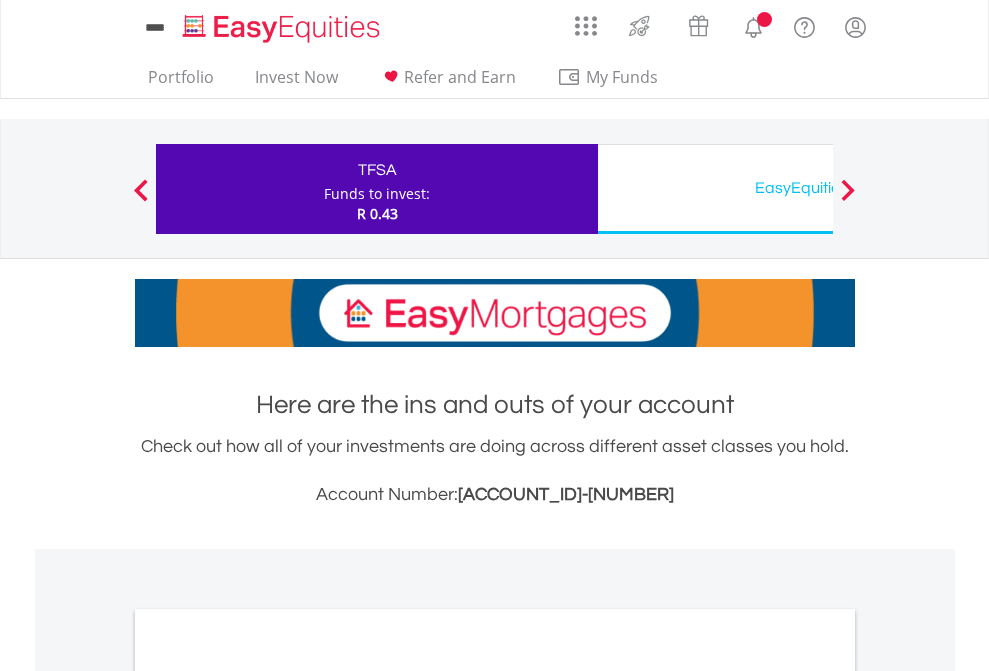 scroll, scrollTop: 0, scrollLeft: 0, axis: both 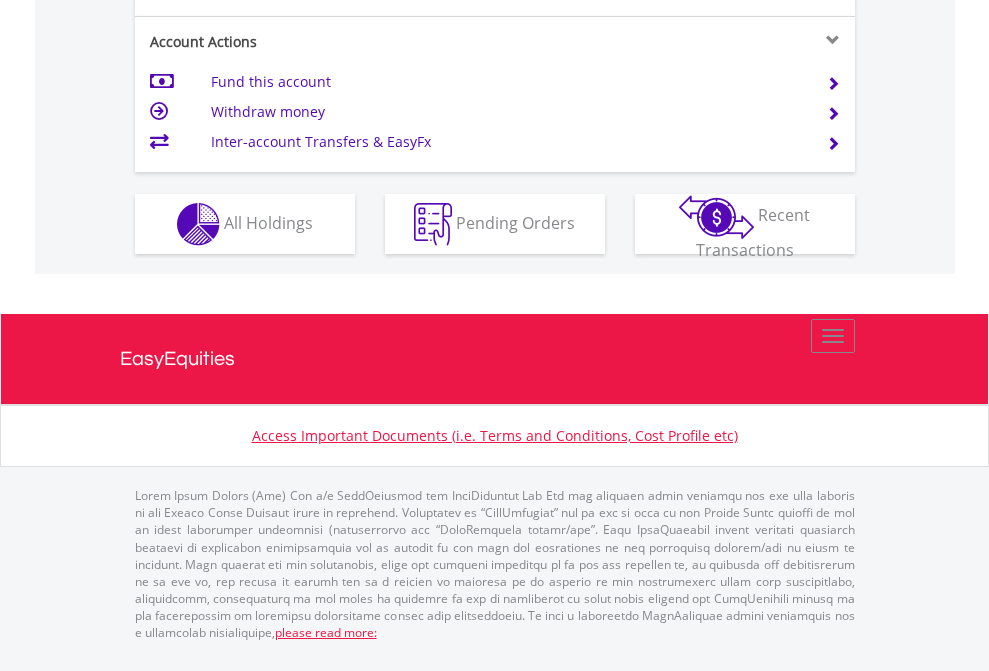 click on "Investment types" at bounding box center [706, -337] 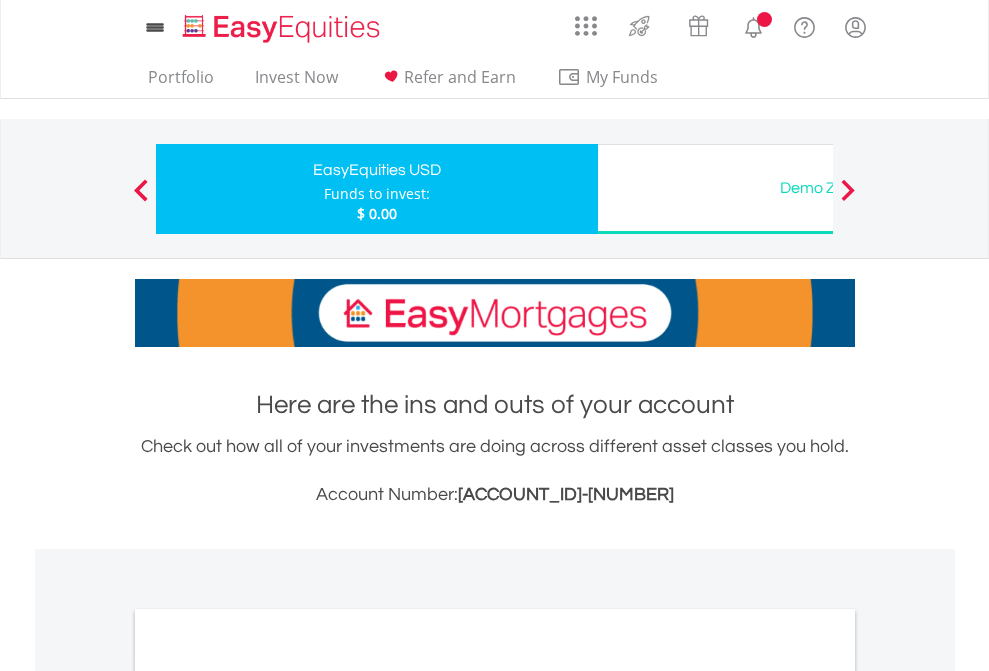 scroll, scrollTop: 0, scrollLeft: 0, axis: both 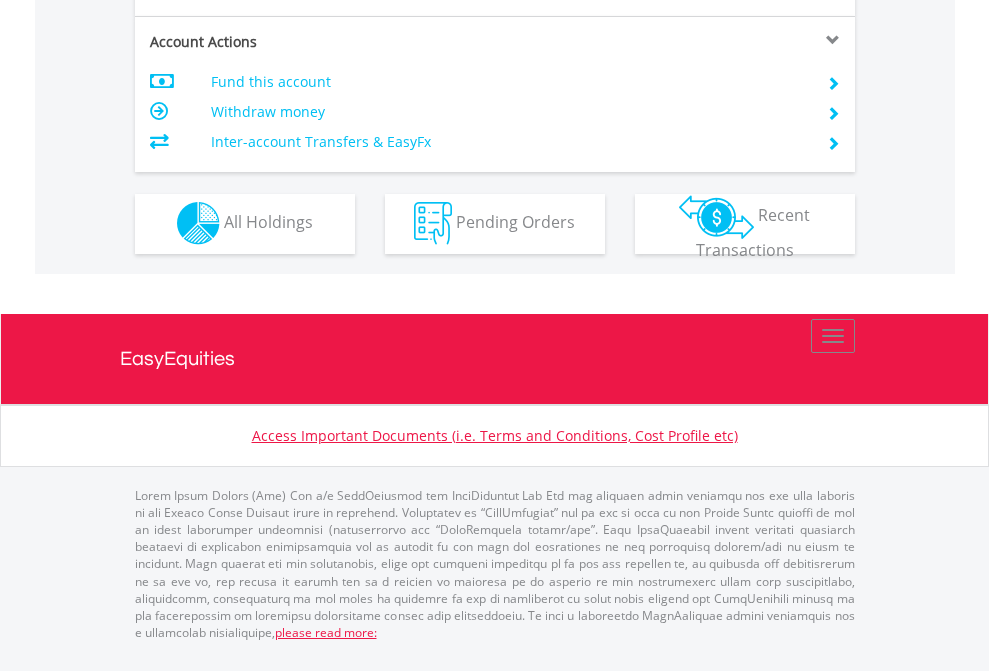 click on "Investment types" at bounding box center (706, -353) 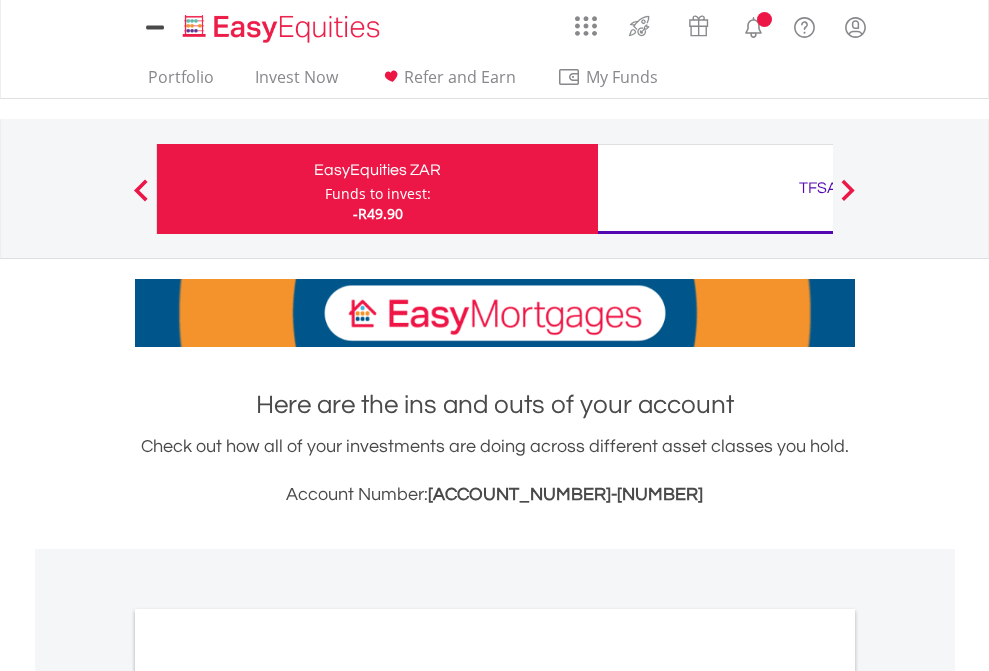 scroll, scrollTop: 0, scrollLeft: 0, axis: both 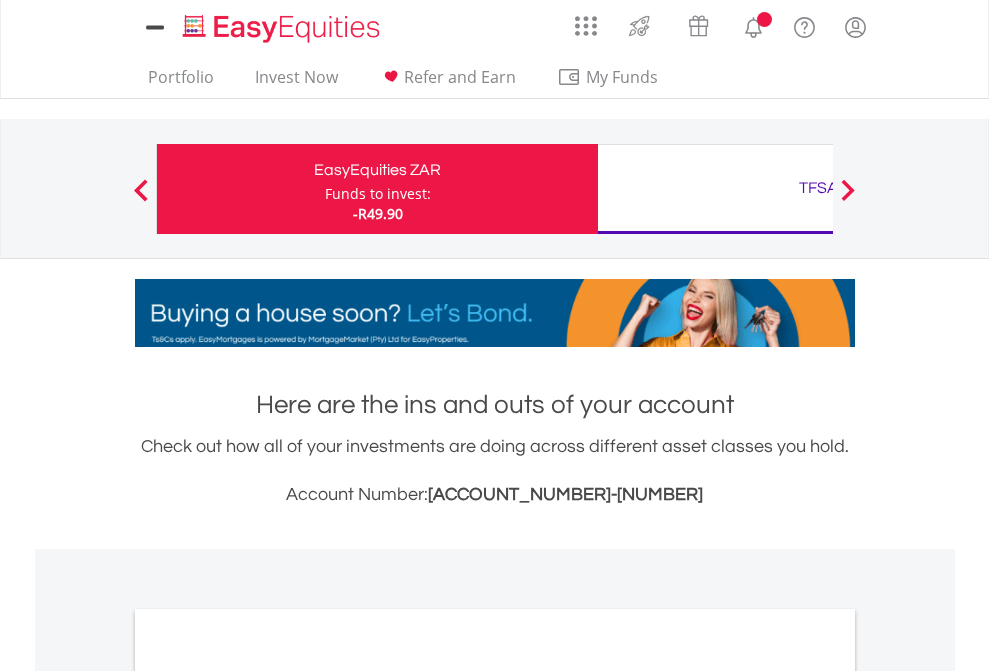 click on "All Holdings" at bounding box center (268, 1096) 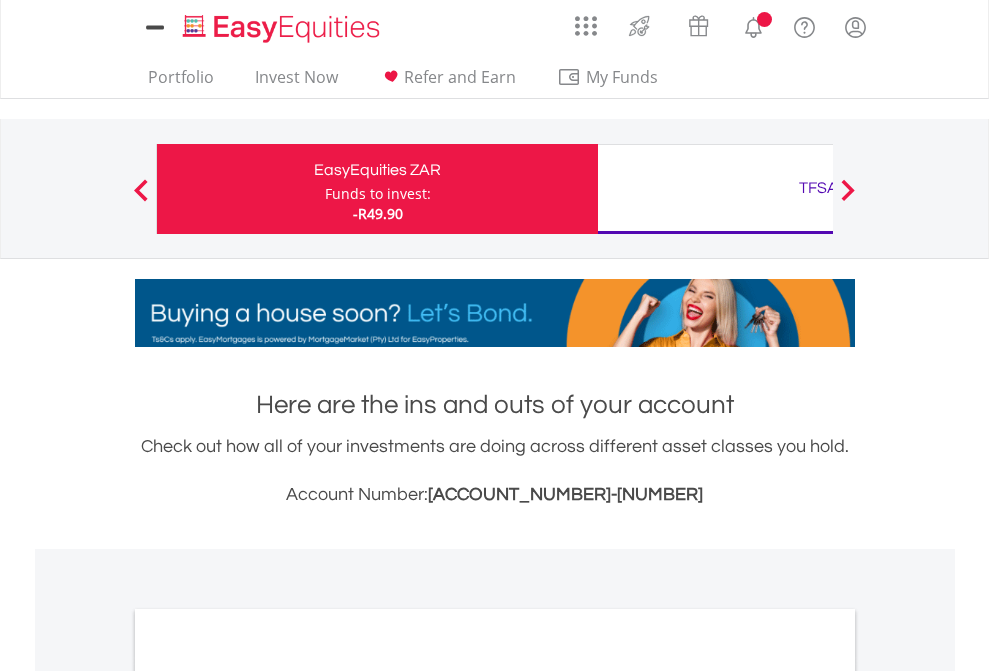 scroll, scrollTop: 1202, scrollLeft: 0, axis: vertical 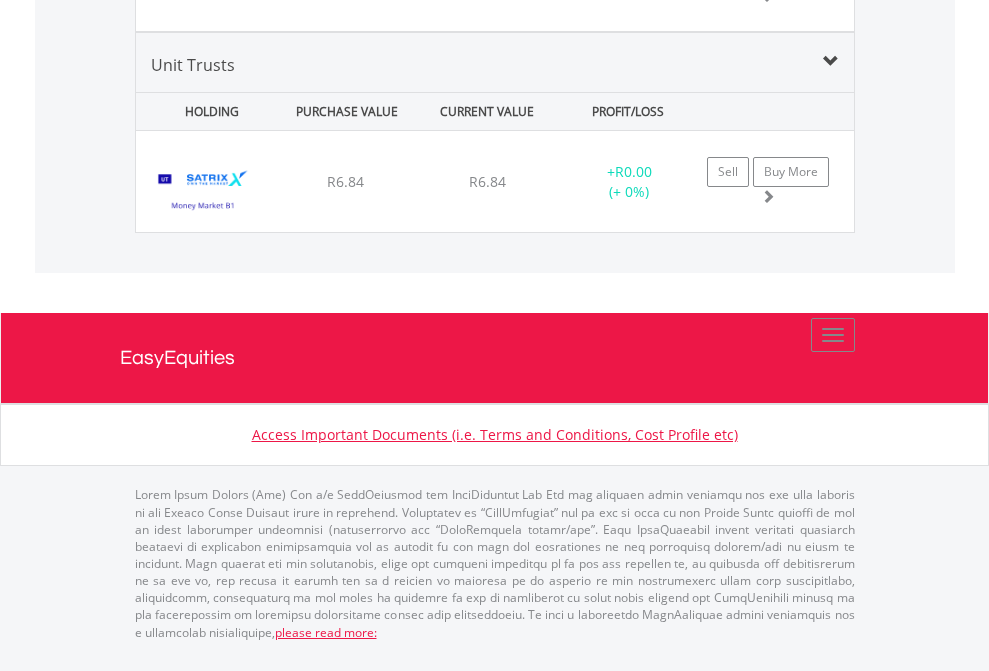 click on "TFSA" at bounding box center (818, -1659) 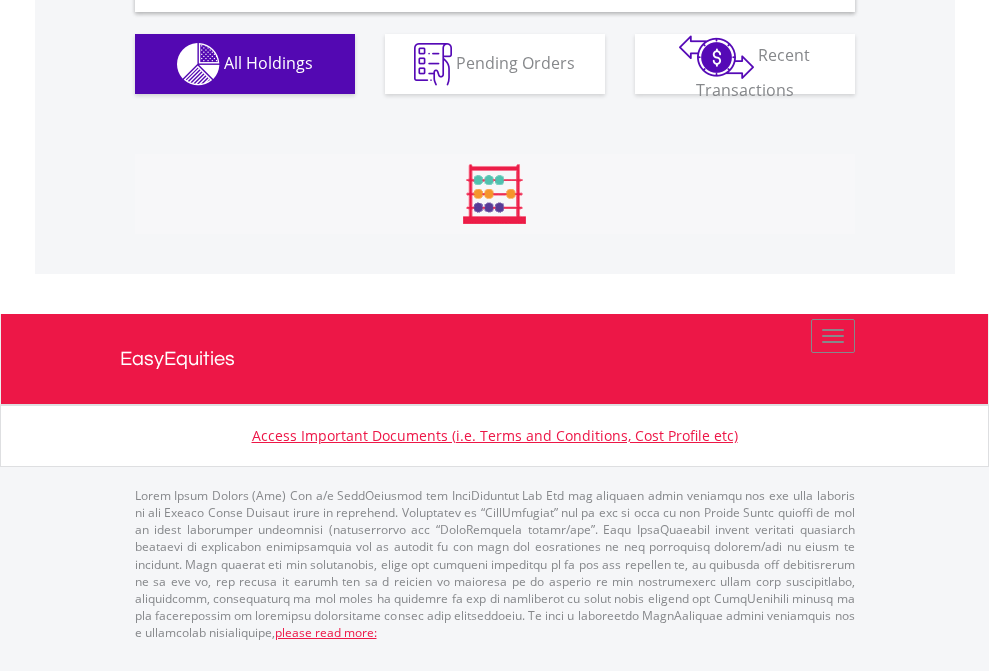 scroll, scrollTop: 1933, scrollLeft: 0, axis: vertical 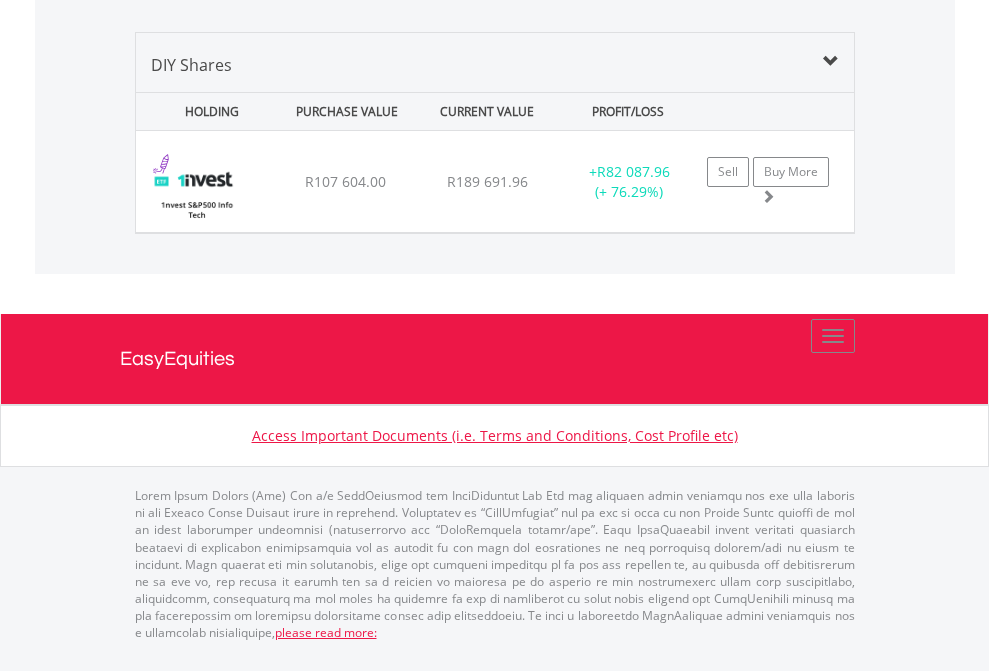 click on "EasyEquities USD" at bounding box center (818, -968) 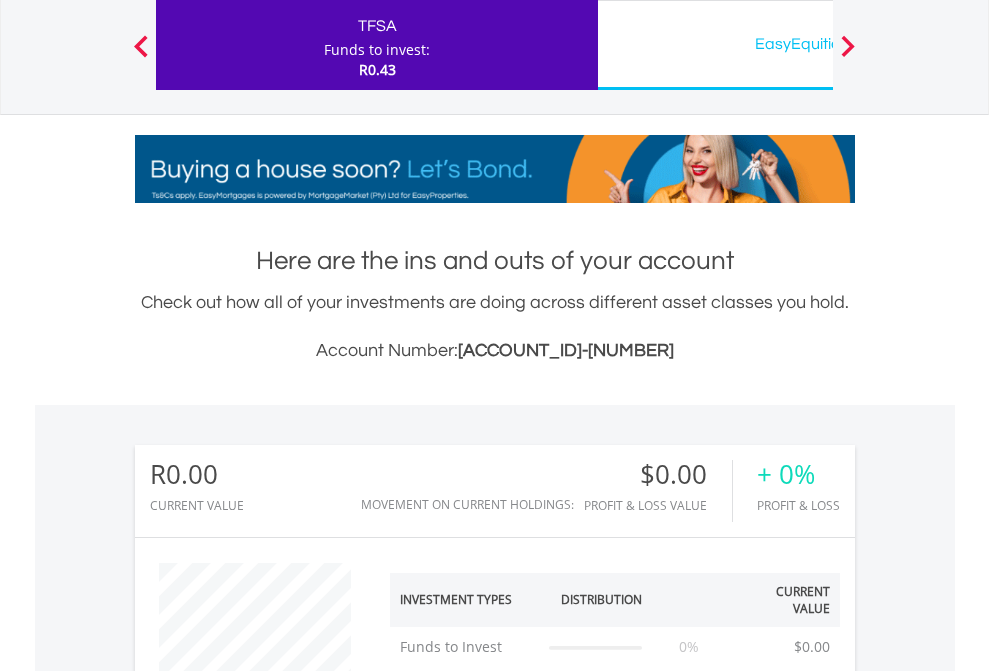 scroll, scrollTop: 999808, scrollLeft: 999687, axis: both 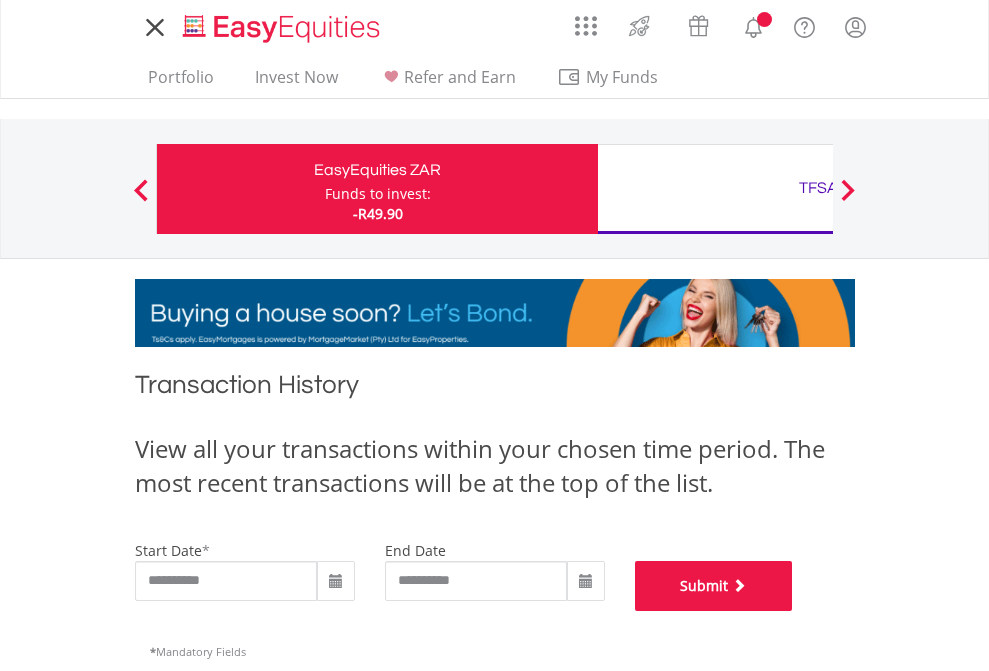 click on "Submit" at bounding box center [714, 586] 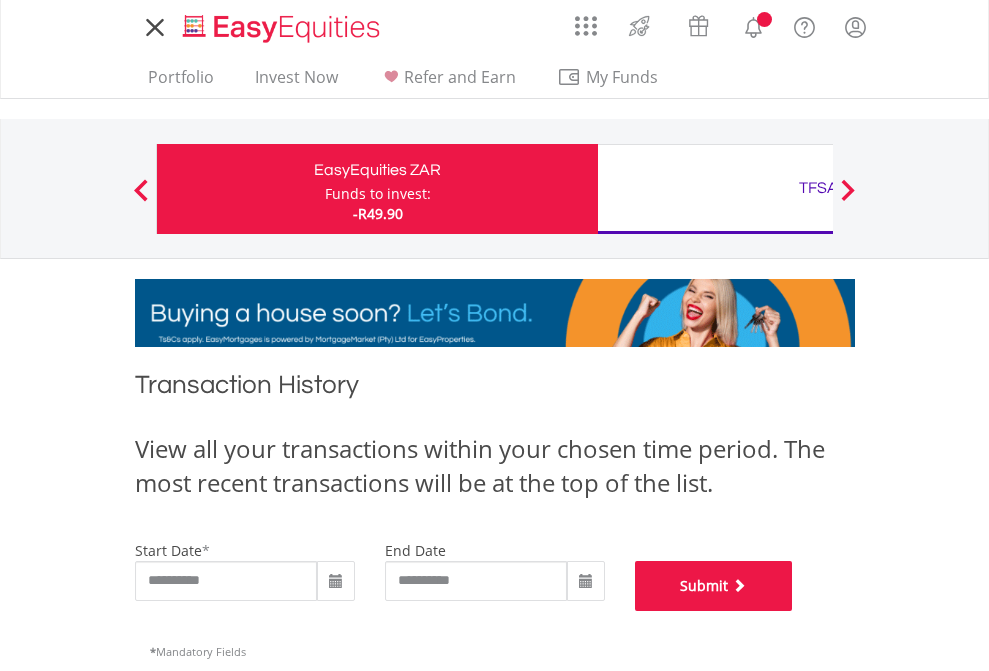 scroll, scrollTop: 811, scrollLeft: 0, axis: vertical 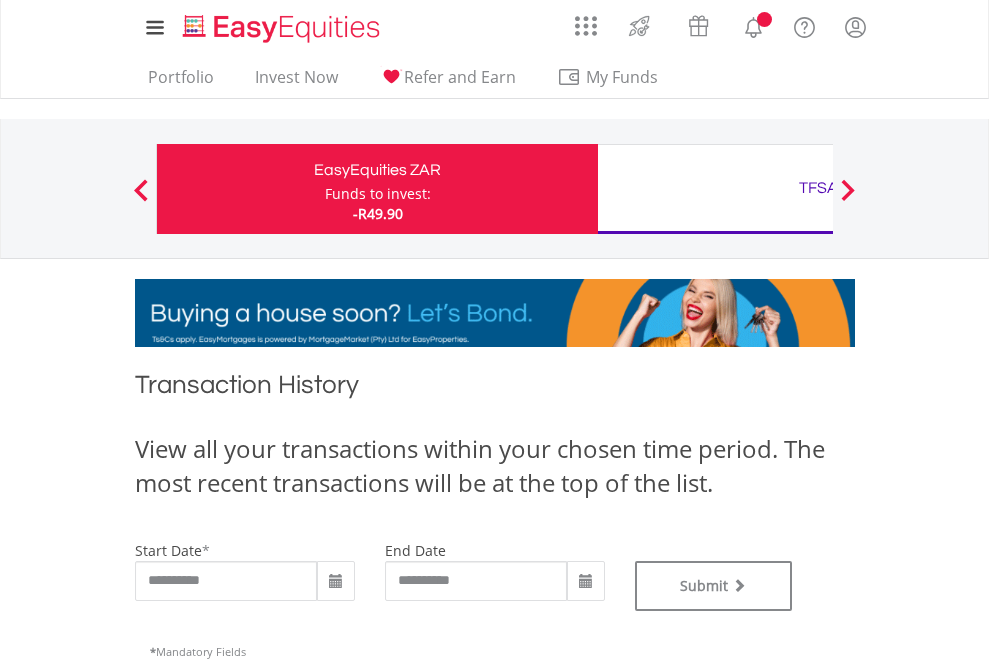 click on "TFSA" at bounding box center [818, 188] 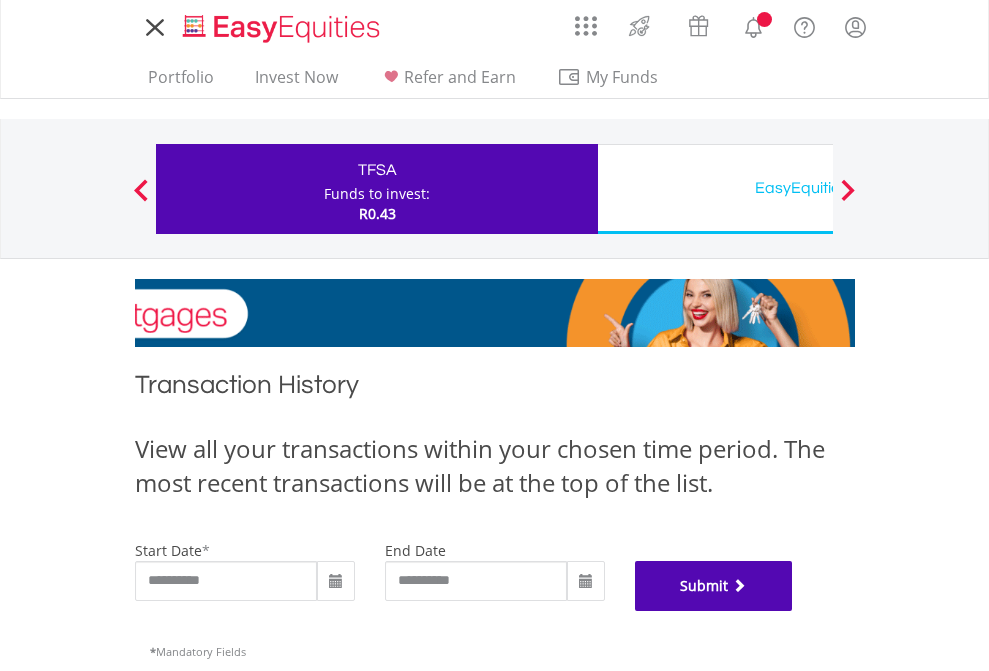 click on "Submit" at bounding box center (714, 586) 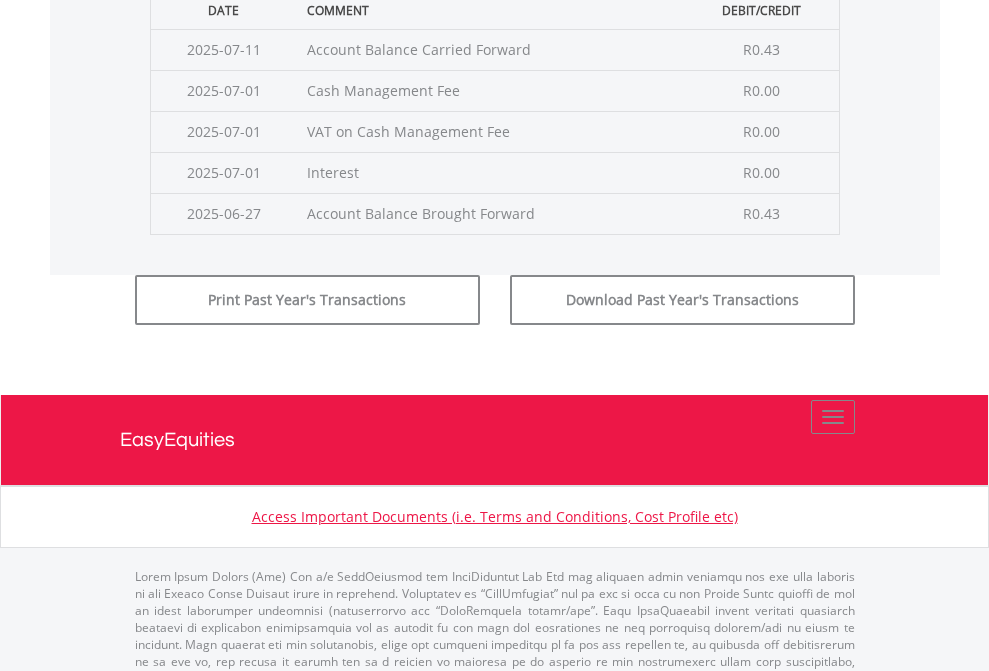 scroll, scrollTop: 811, scrollLeft: 0, axis: vertical 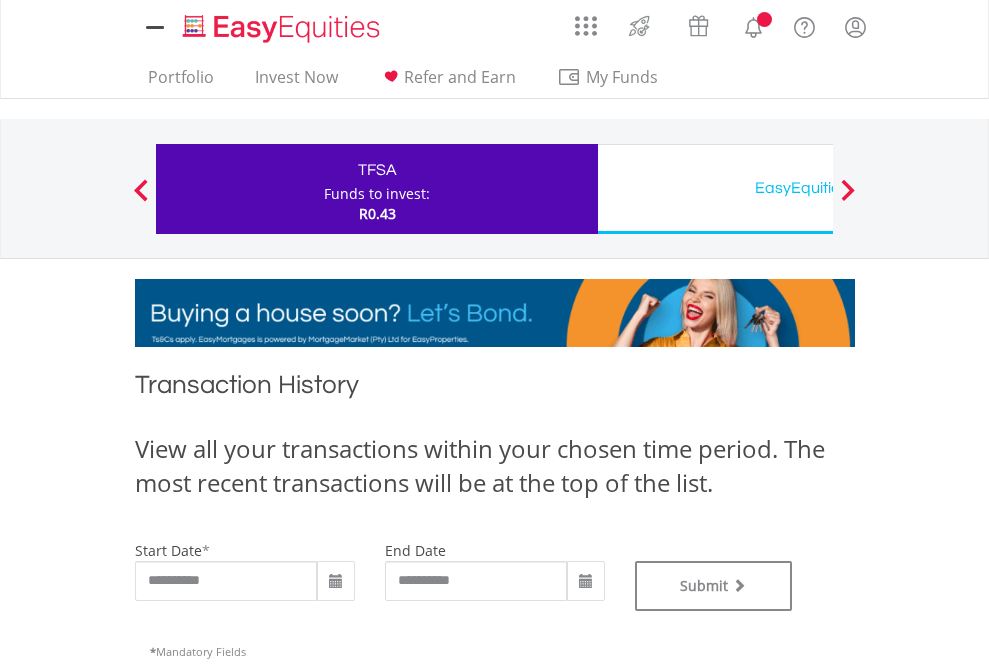 click on "EasyEquities USD" at bounding box center (818, 188) 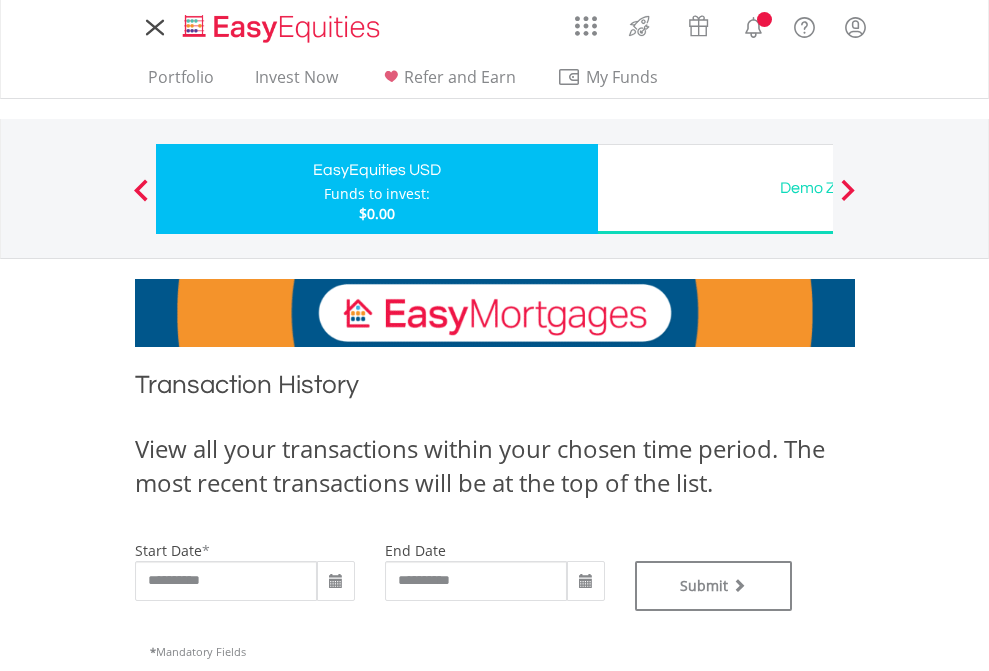 type on "**********" 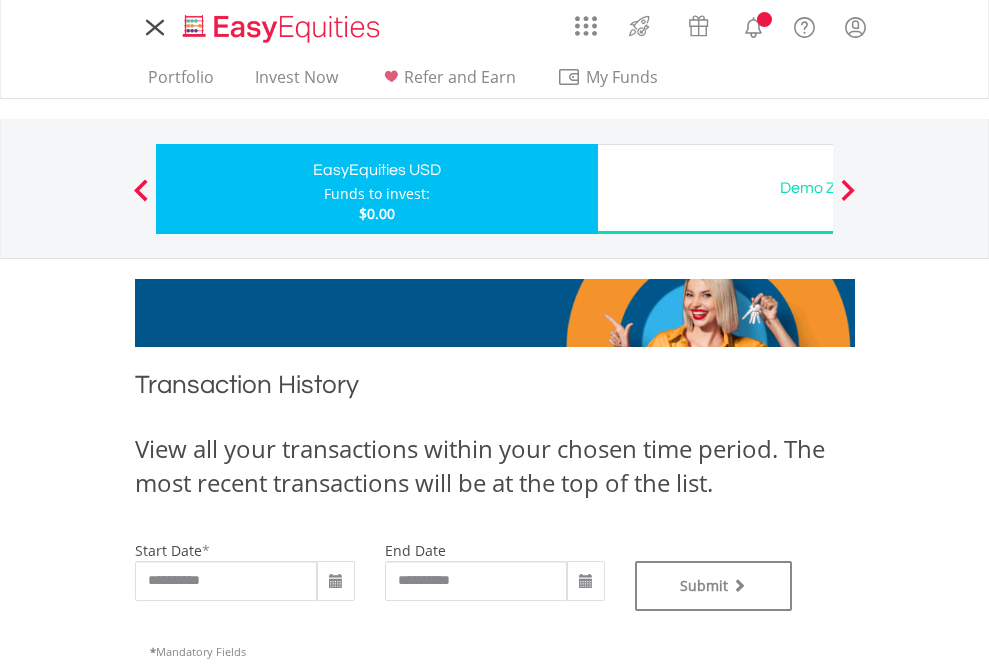 type on "**********" 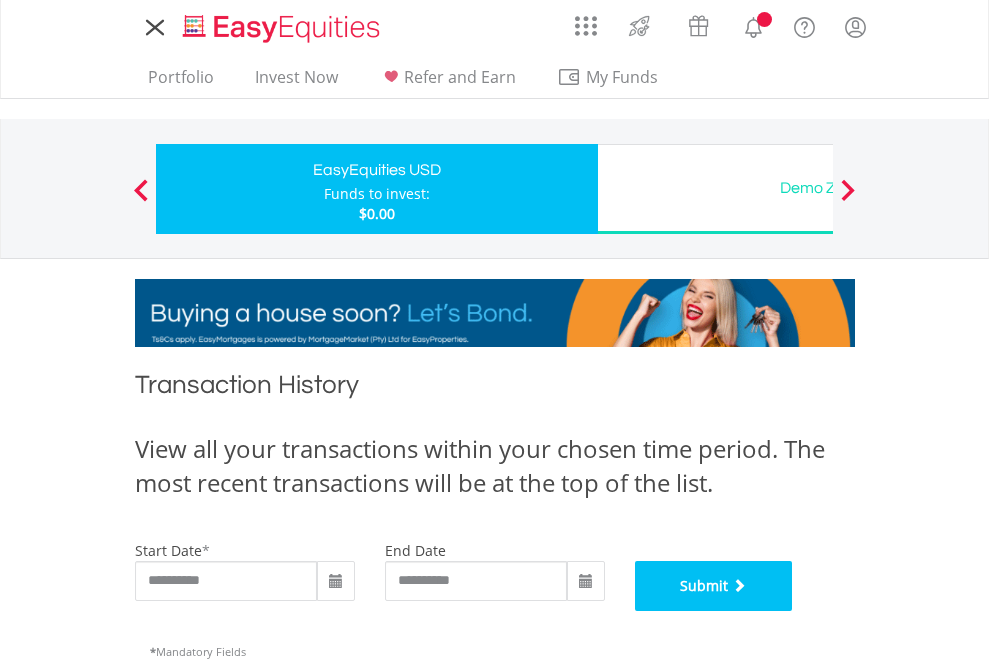 click on "Submit" at bounding box center [714, 586] 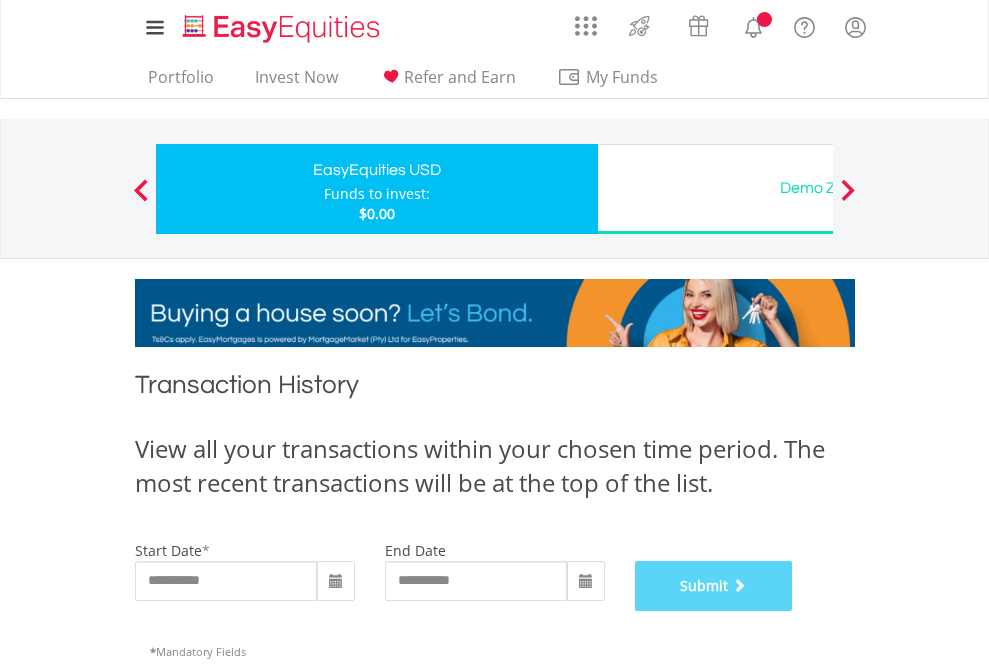 scroll, scrollTop: 811, scrollLeft: 0, axis: vertical 